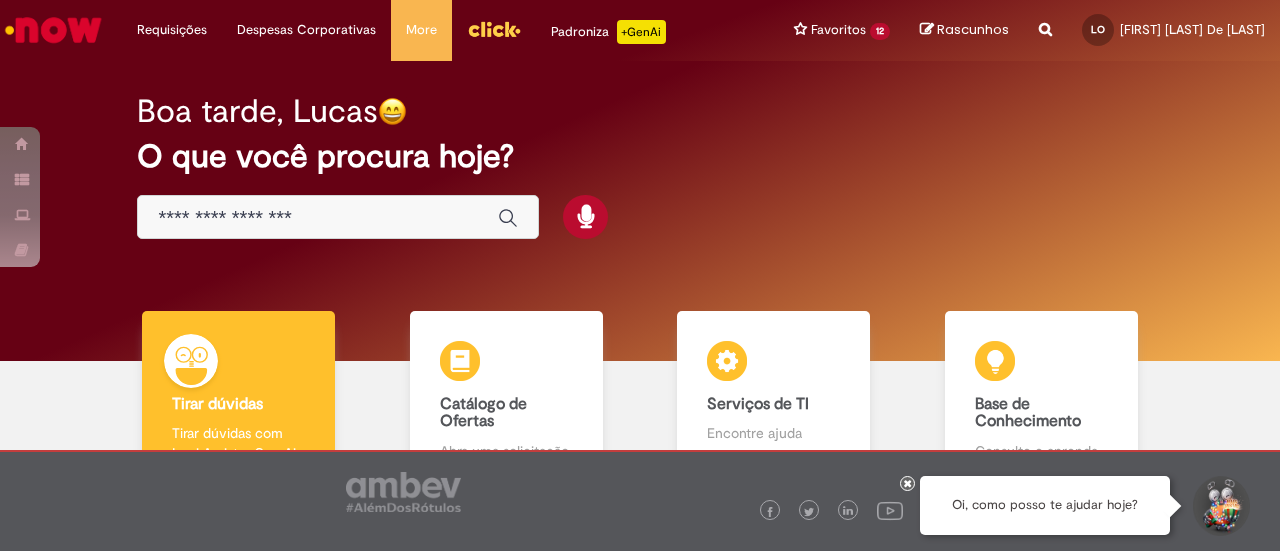 scroll, scrollTop: 0, scrollLeft: 0, axis: both 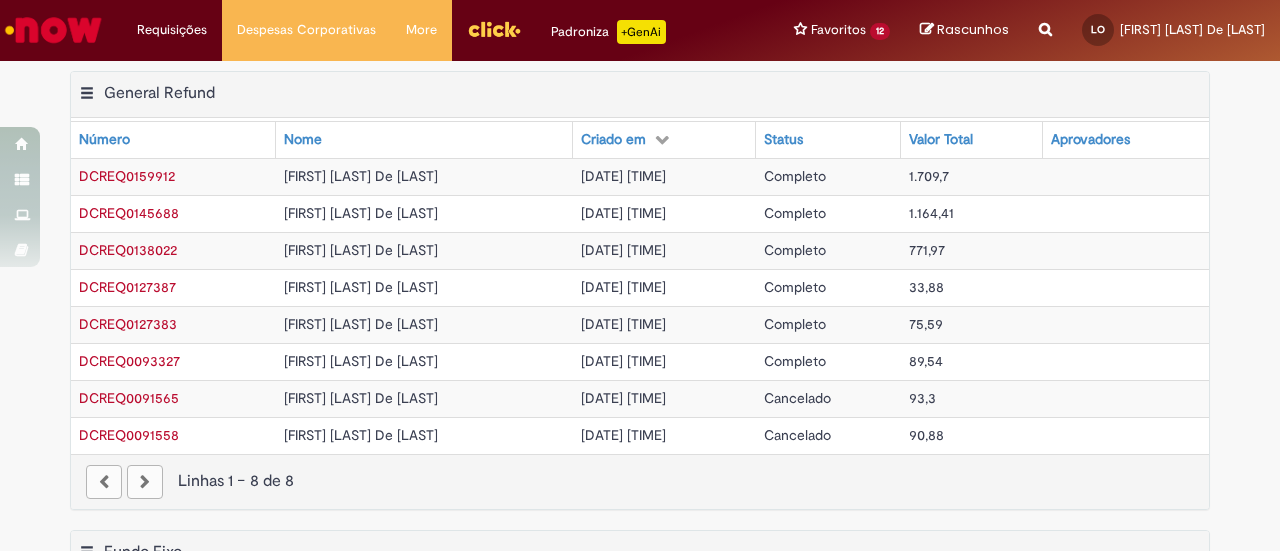 click at bounding box center [1126, 176] 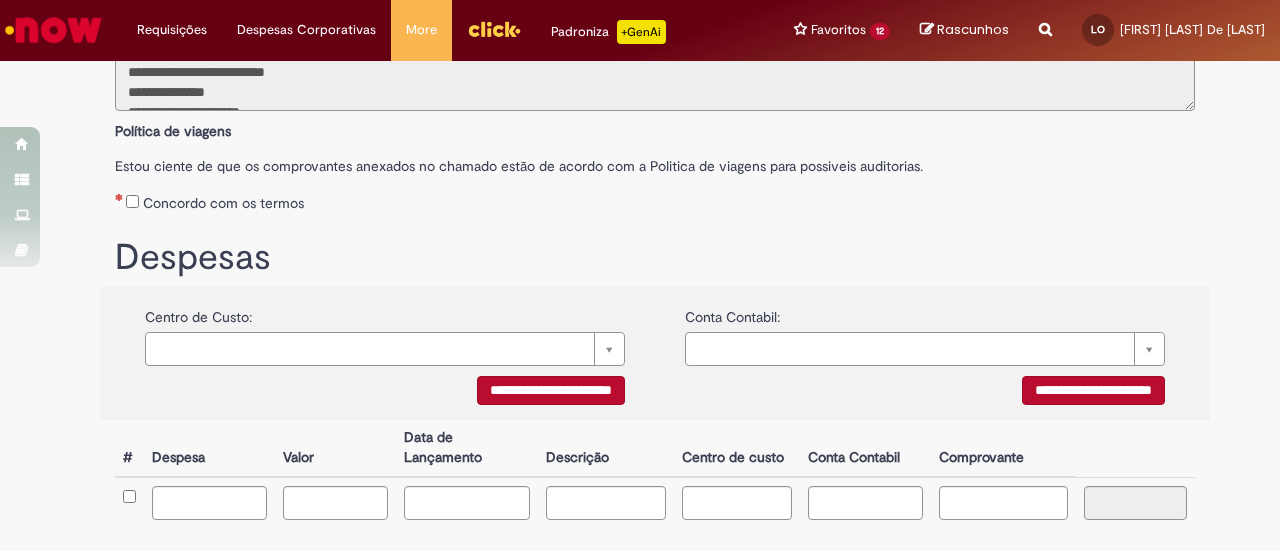 scroll, scrollTop: 197, scrollLeft: 0, axis: vertical 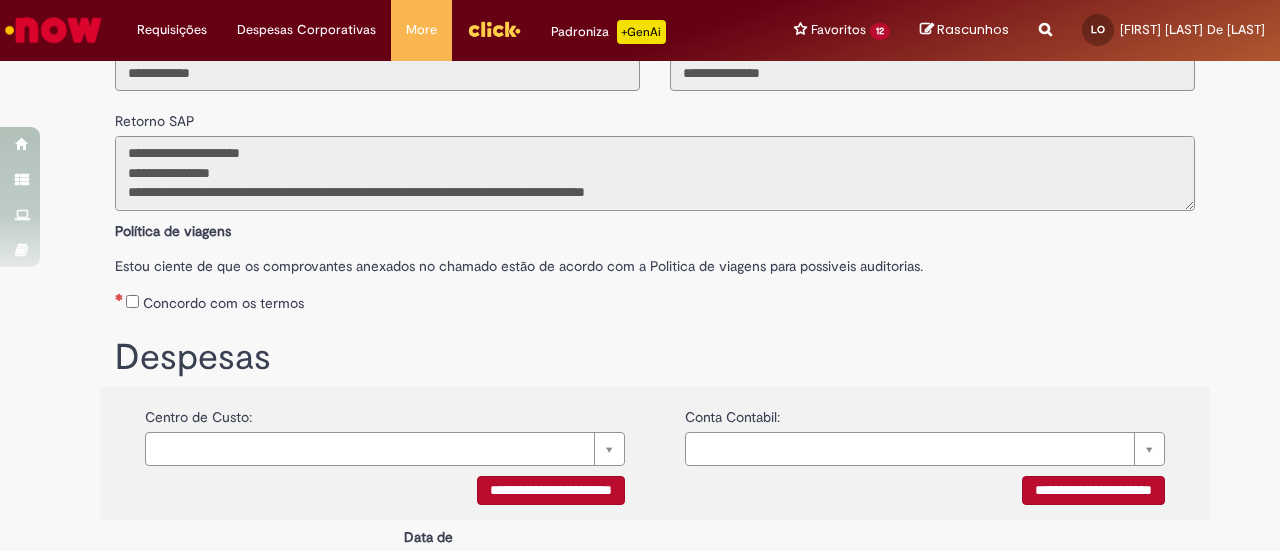 click on "**********" at bounding box center [655, 173] 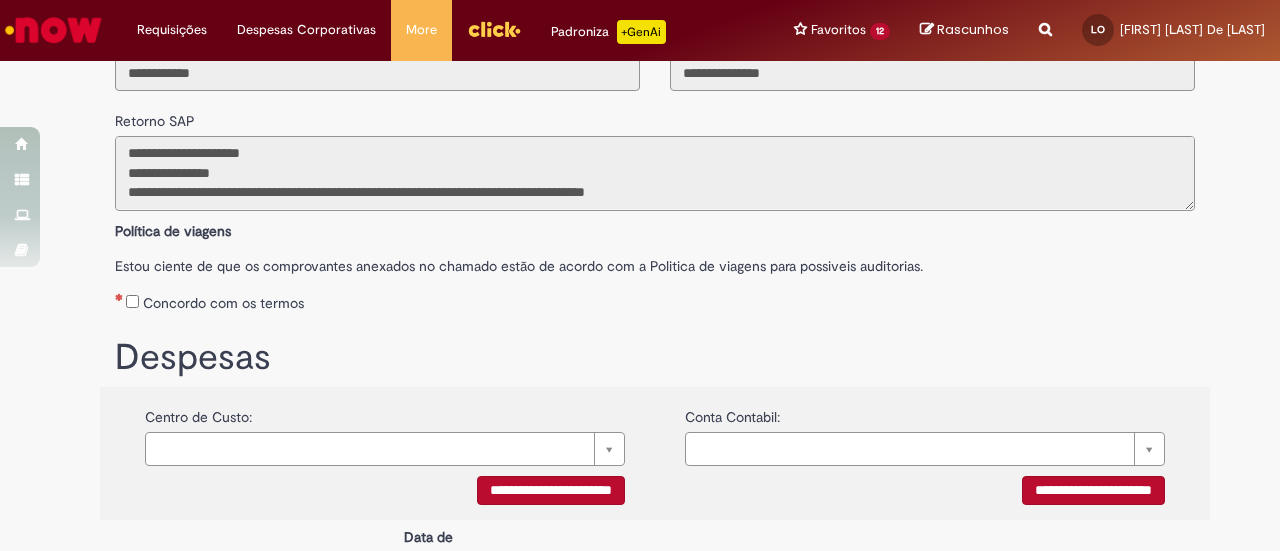 scroll, scrollTop: 18, scrollLeft: 0, axis: vertical 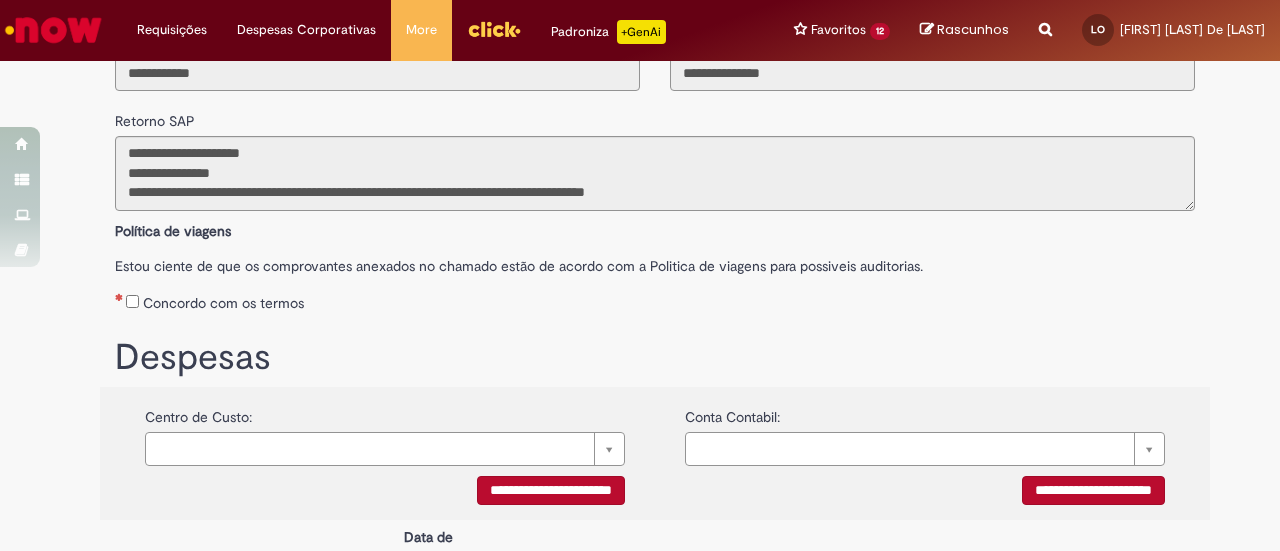 click on "Concordo com os termos" at bounding box center [655, 299] 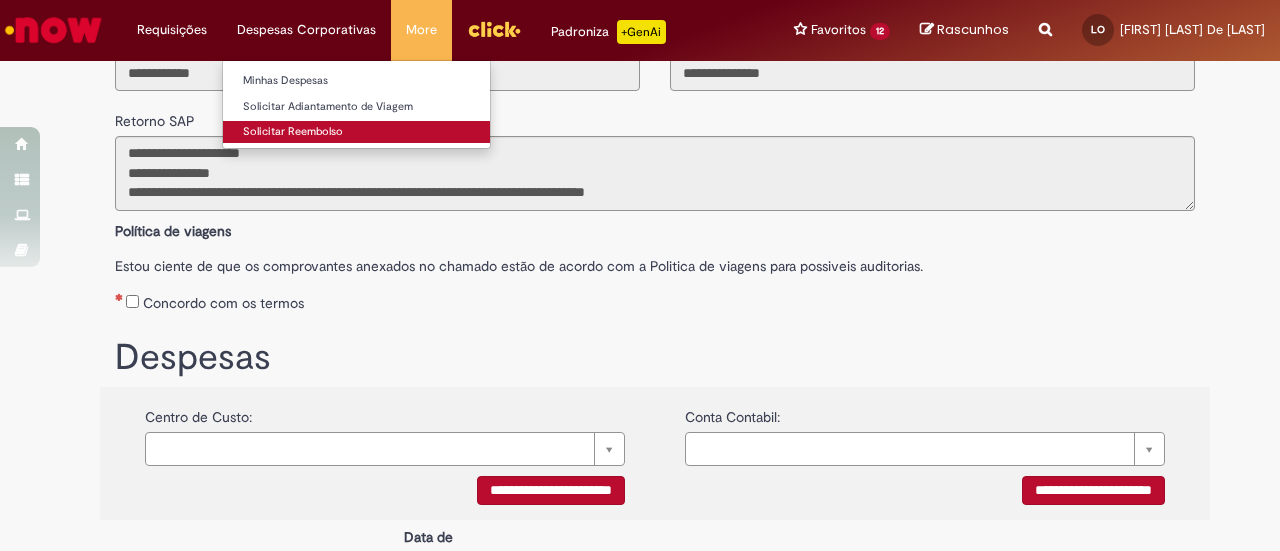 click on "Solicitar Reembolso" at bounding box center (356, 132) 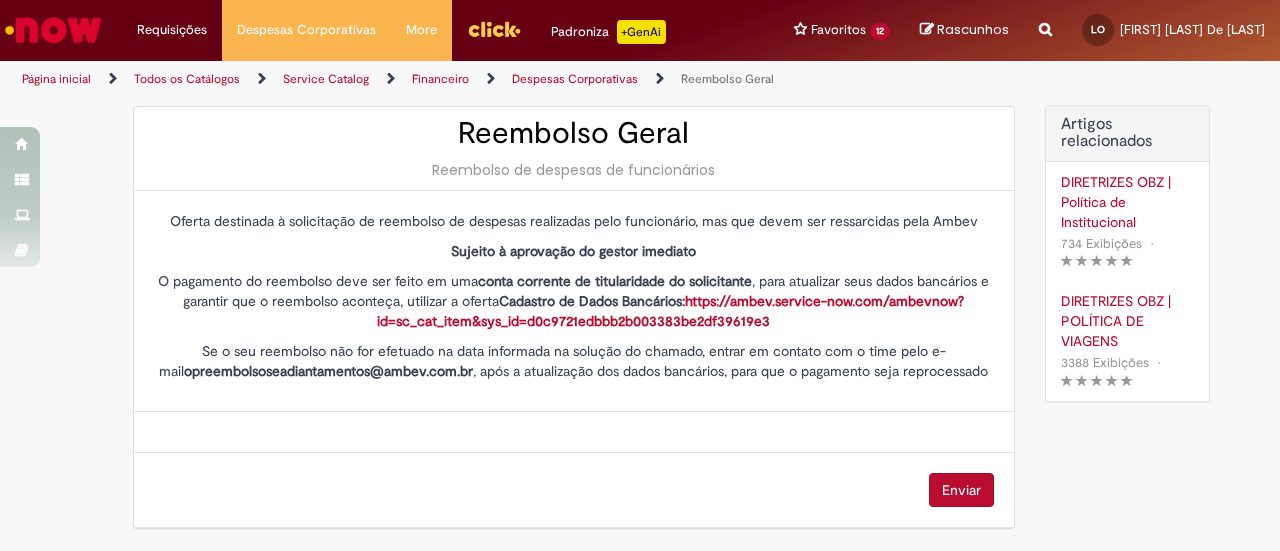 scroll, scrollTop: 0, scrollLeft: 0, axis: both 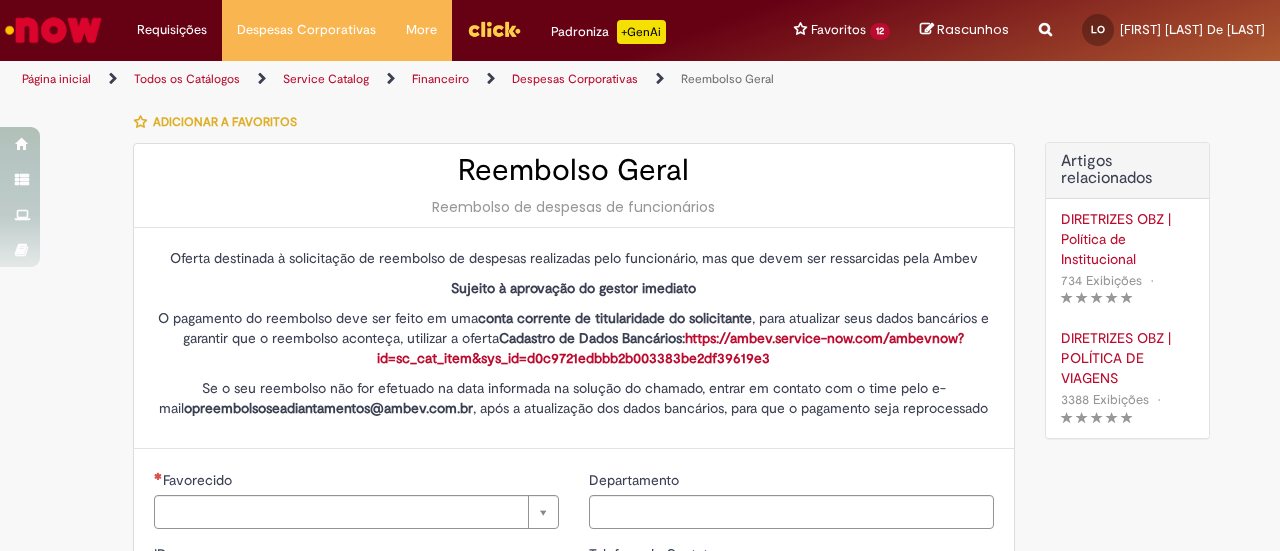 type on "********" 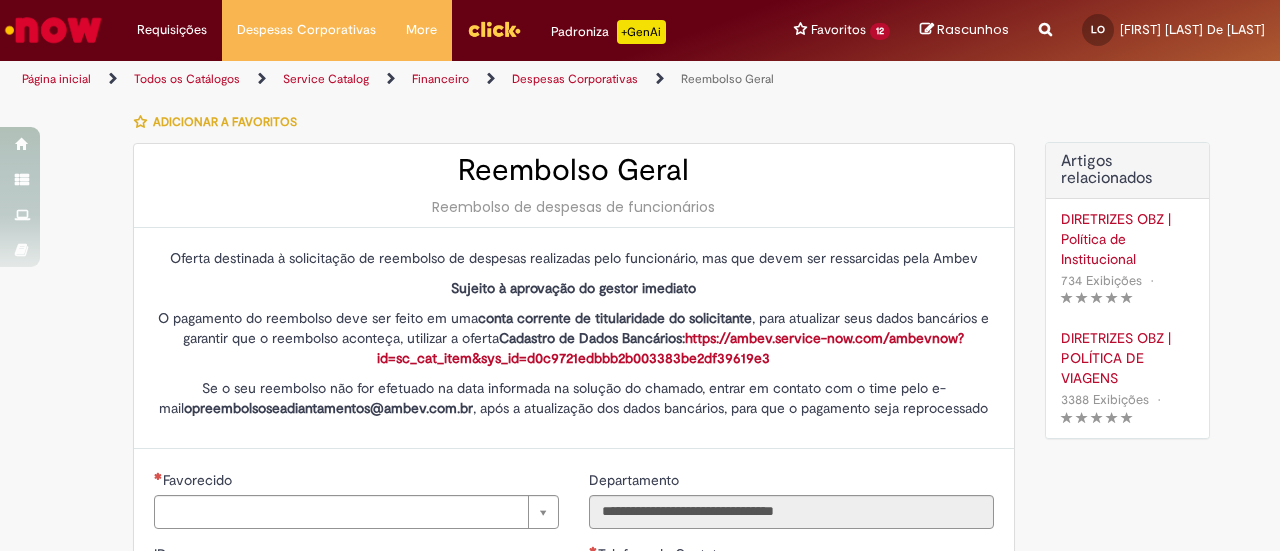 type on "**********" 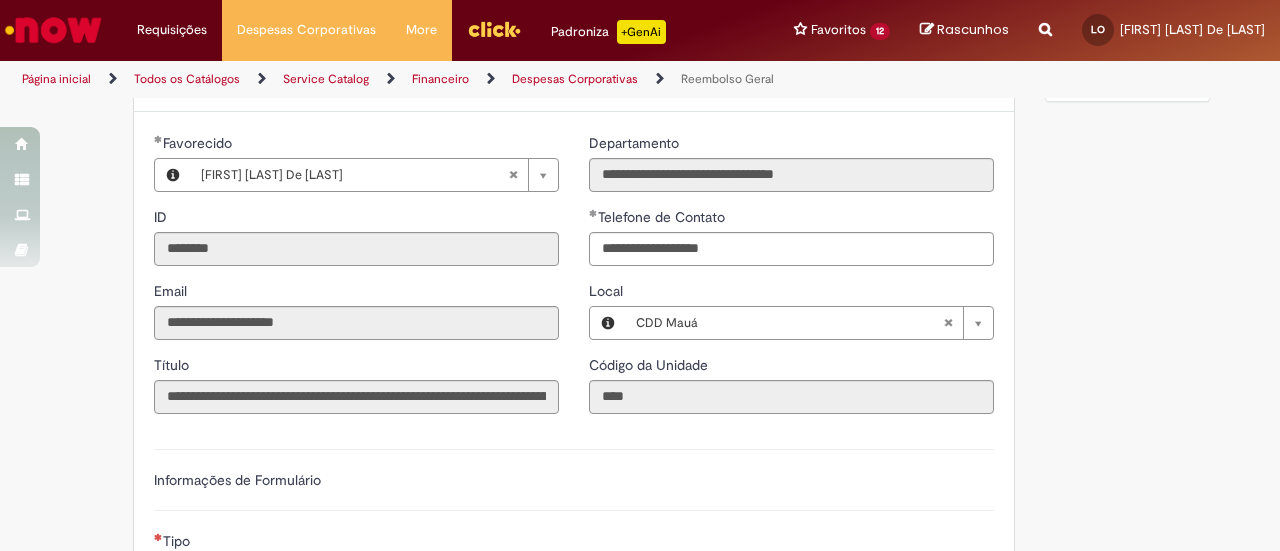 scroll, scrollTop: 0, scrollLeft: 0, axis: both 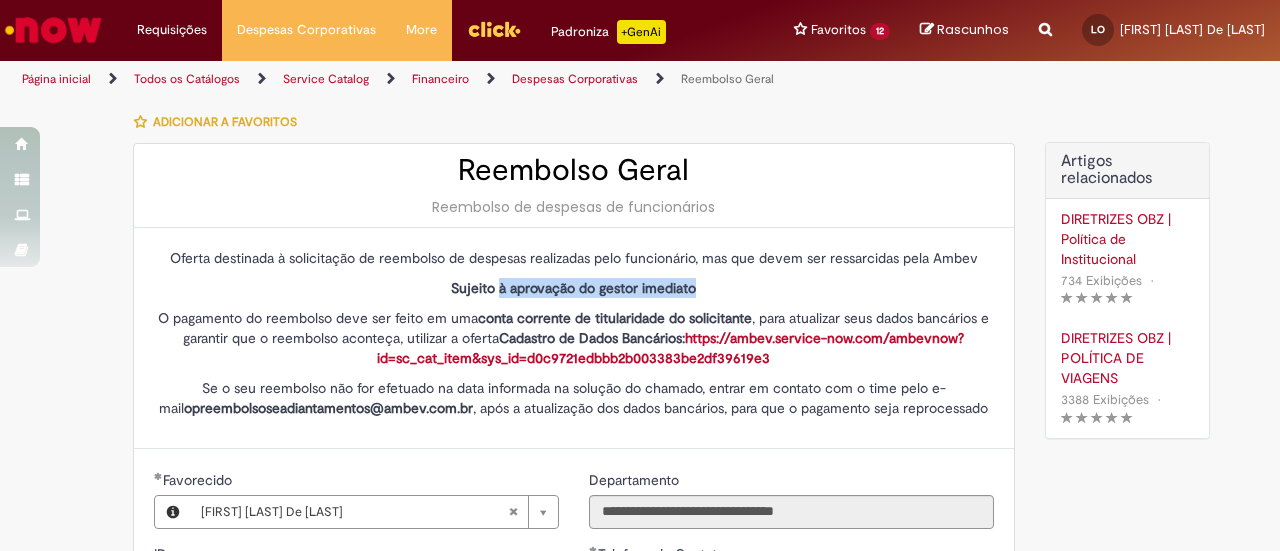 drag, startPoint x: 492, startPoint y: 287, endPoint x: 708, endPoint y: 286, distance: 216.00232 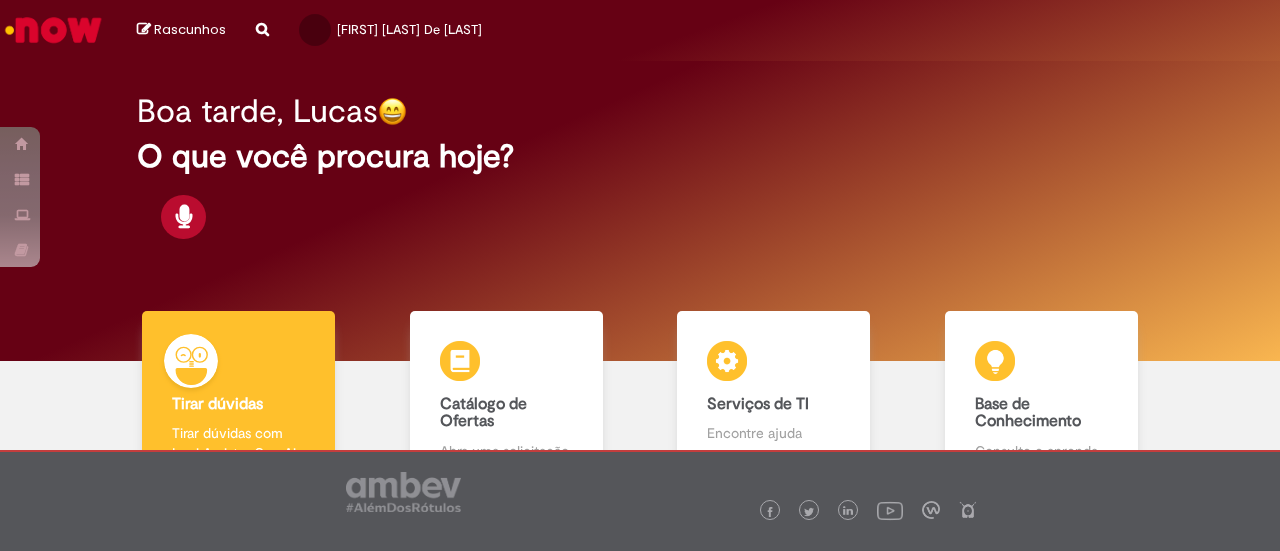 scroll, scrollTop: 0, scrollLeft: 0, axis: both 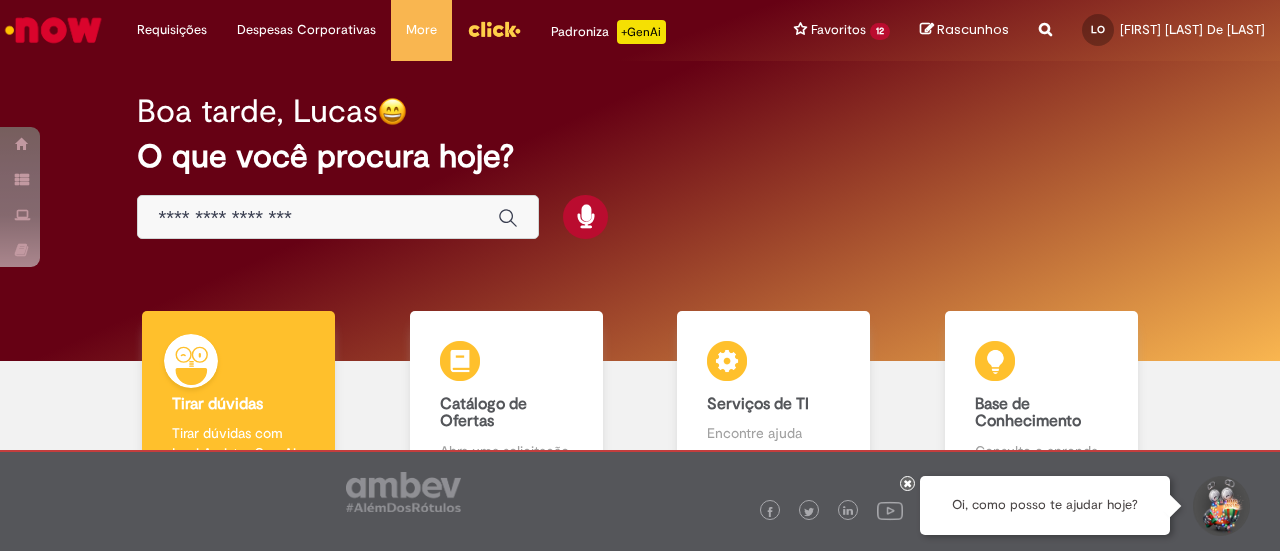 click at bounding box center (318, 218) 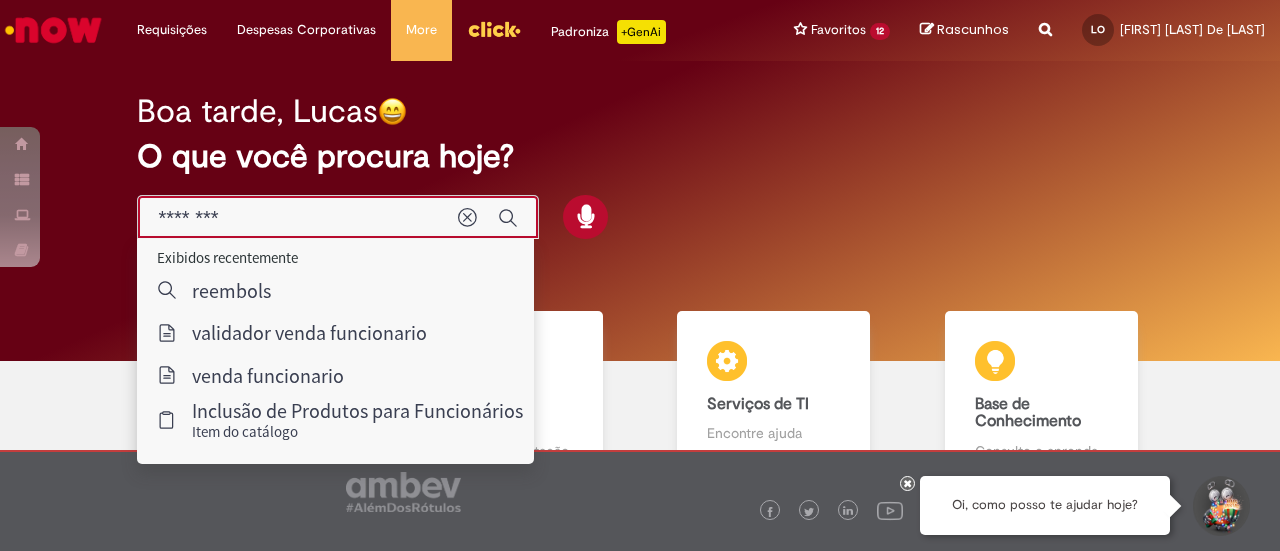 type on "*********" 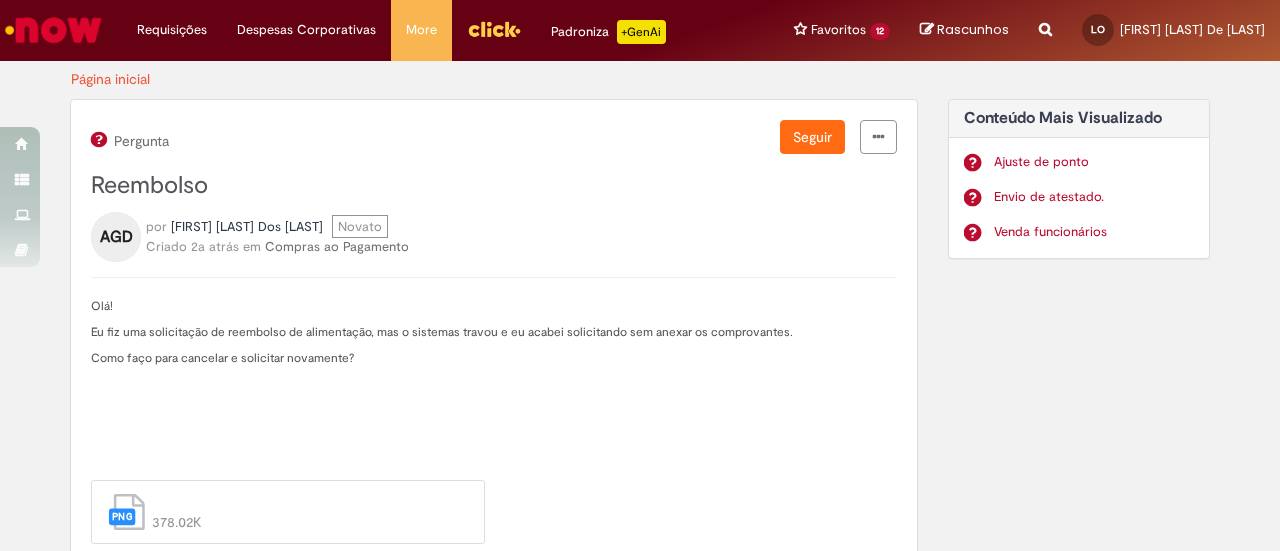 scroll, scrollTop: 0, scrollLeft: 0, axis: both 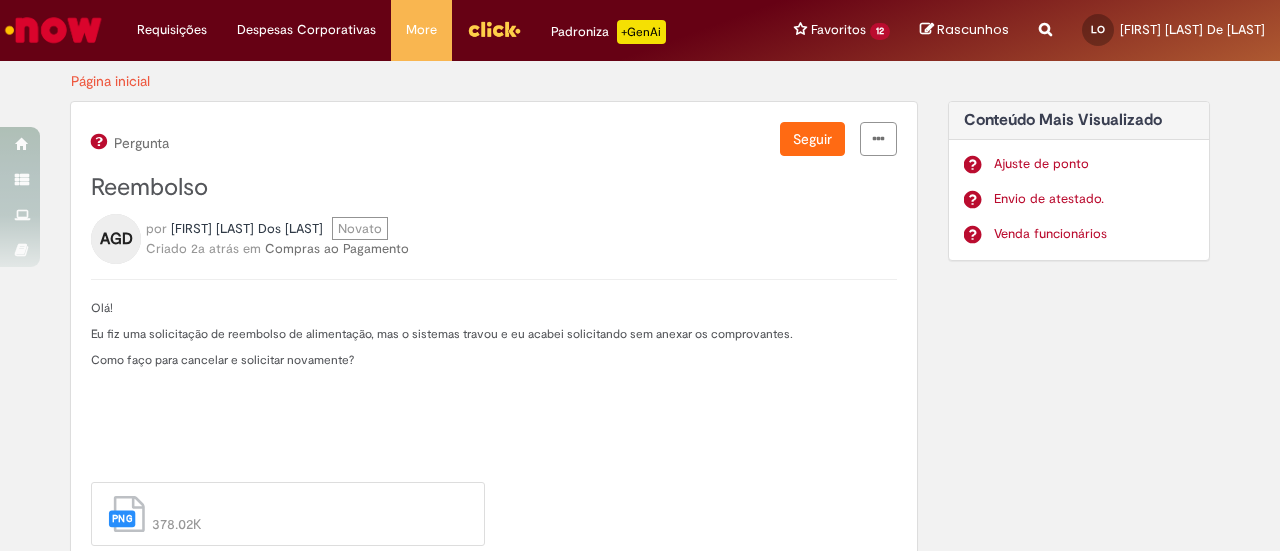 click at bounding box center [53, 30] 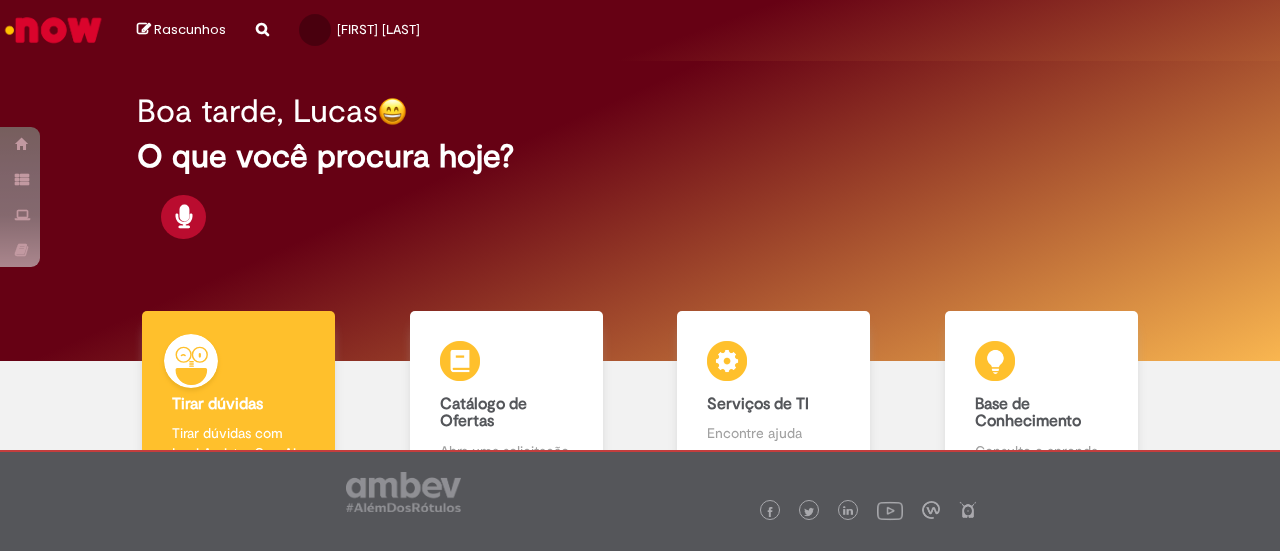 scroll, scrollTop: 0, scrollLeft: 0, axis: both 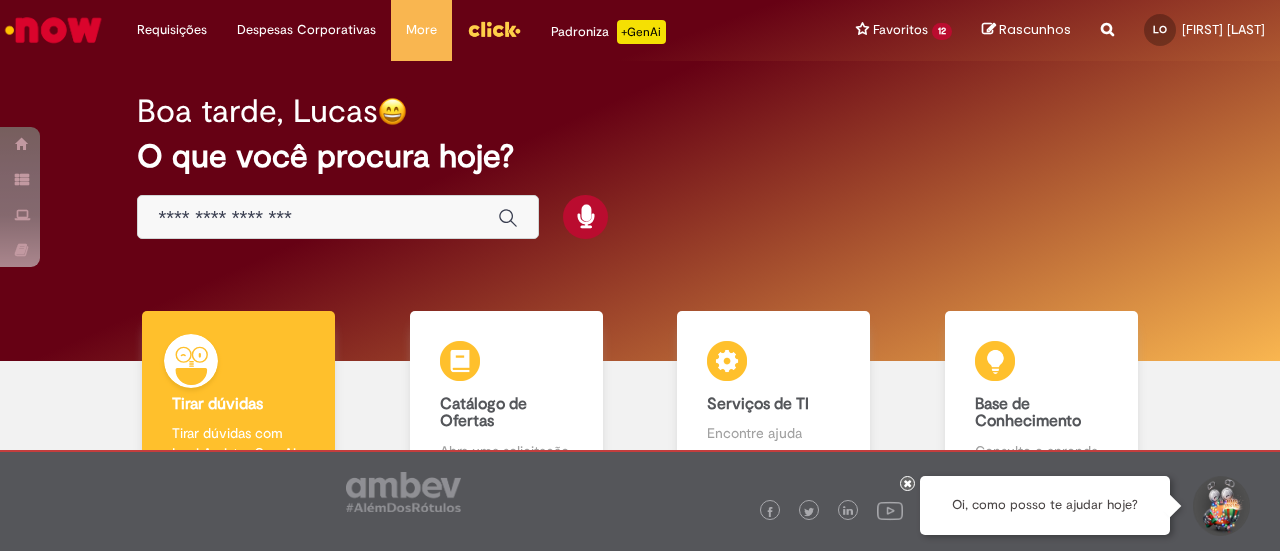 click at bounding box center (318, 218) 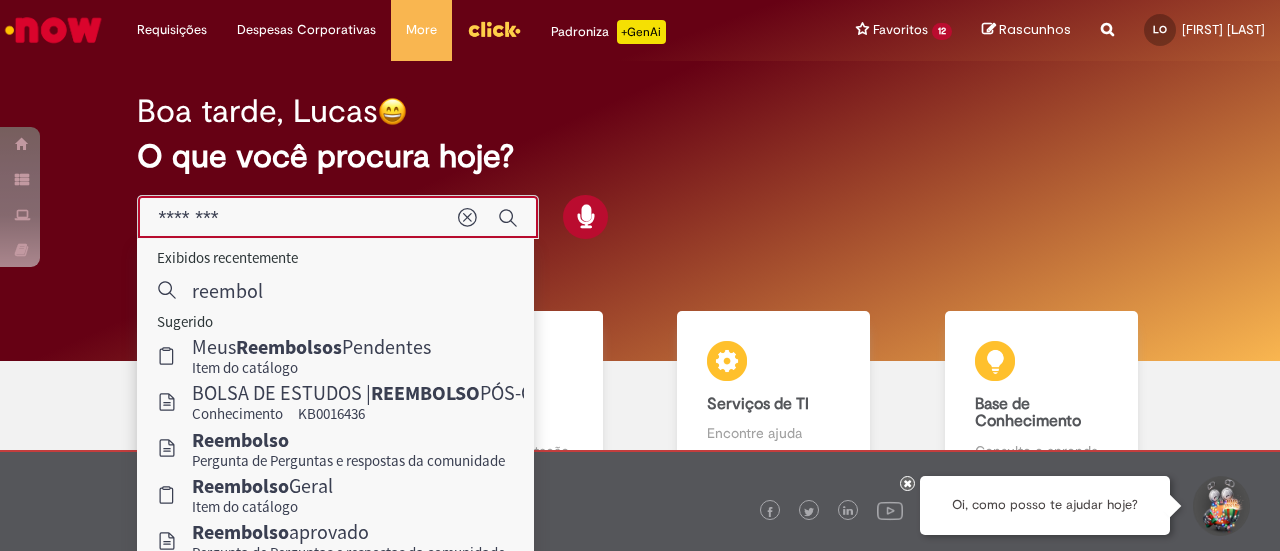 type on "*********" 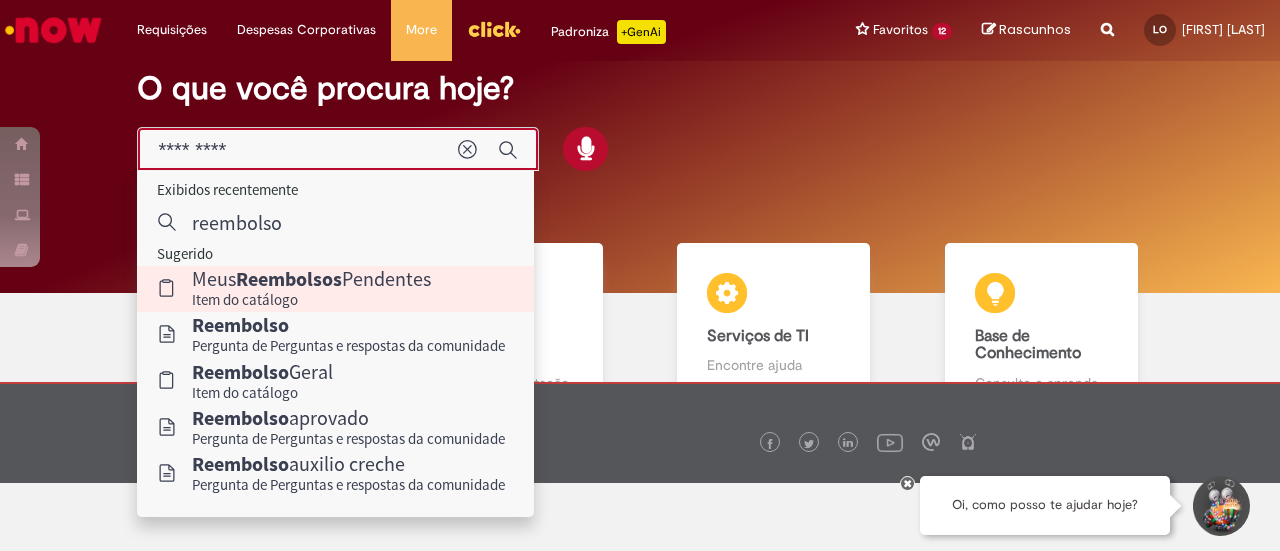 scroll, scrollTop: 100, scrollLeft: 0, axis: vertical 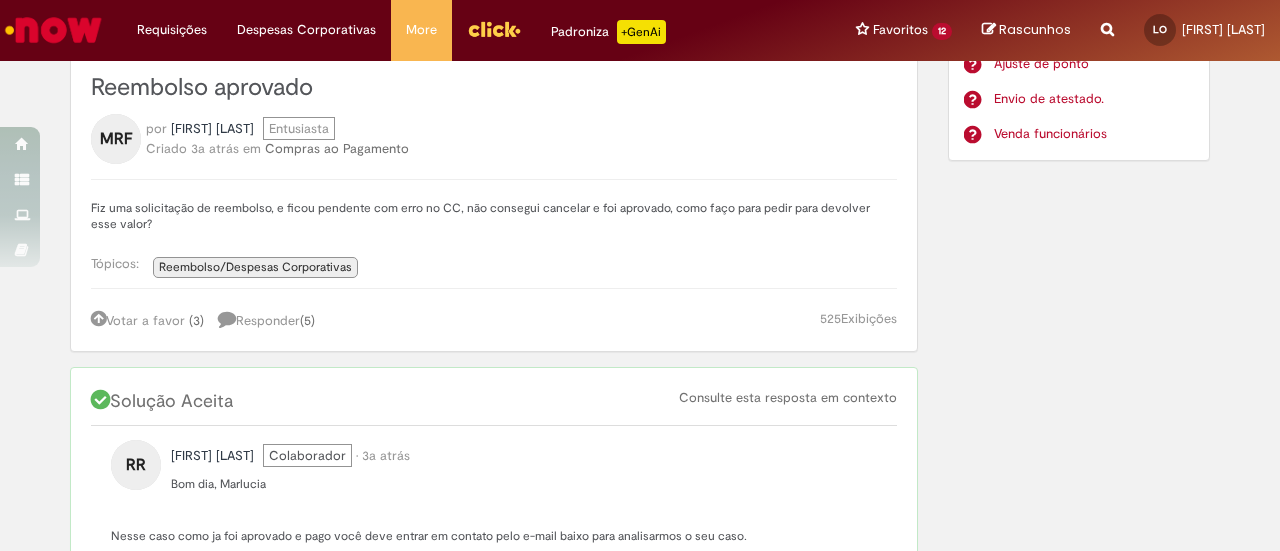 click on "Responder  ( 5 )" at bounding box center (266, 320) 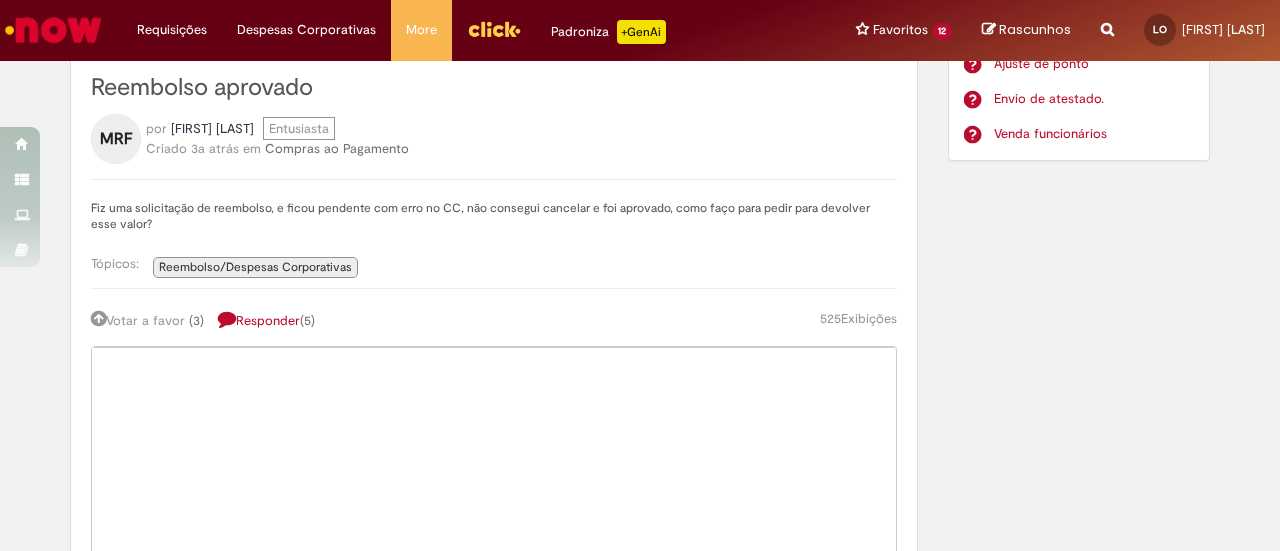 scroll, scrollTop: 0, scrollLeft: 0, axis: both 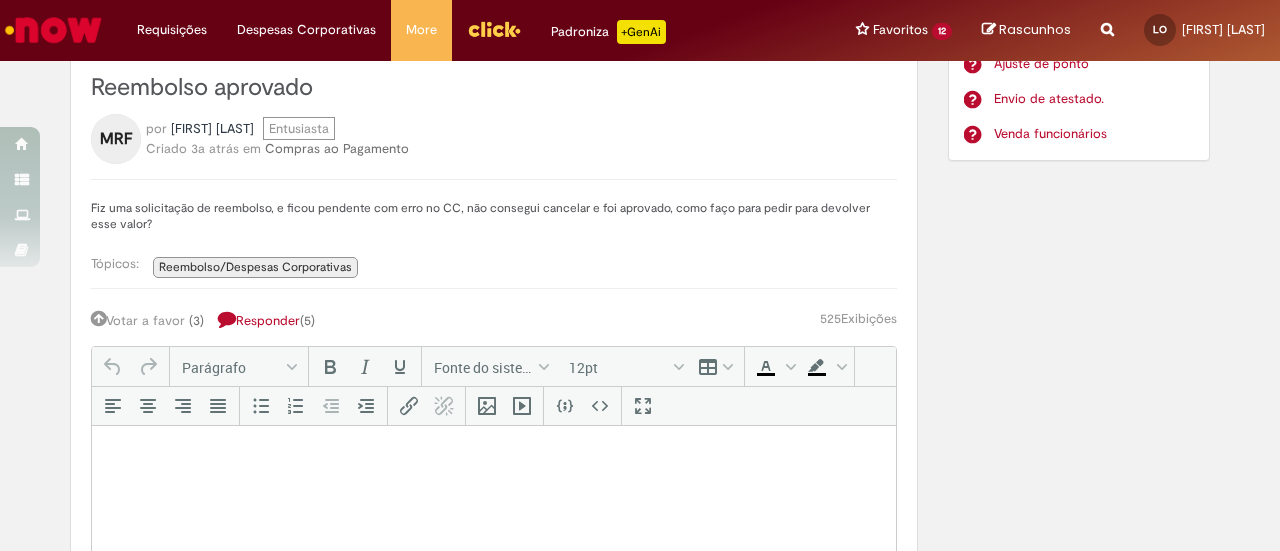 click on "Responder  ( 5 )" at bounding box center (266, 320) 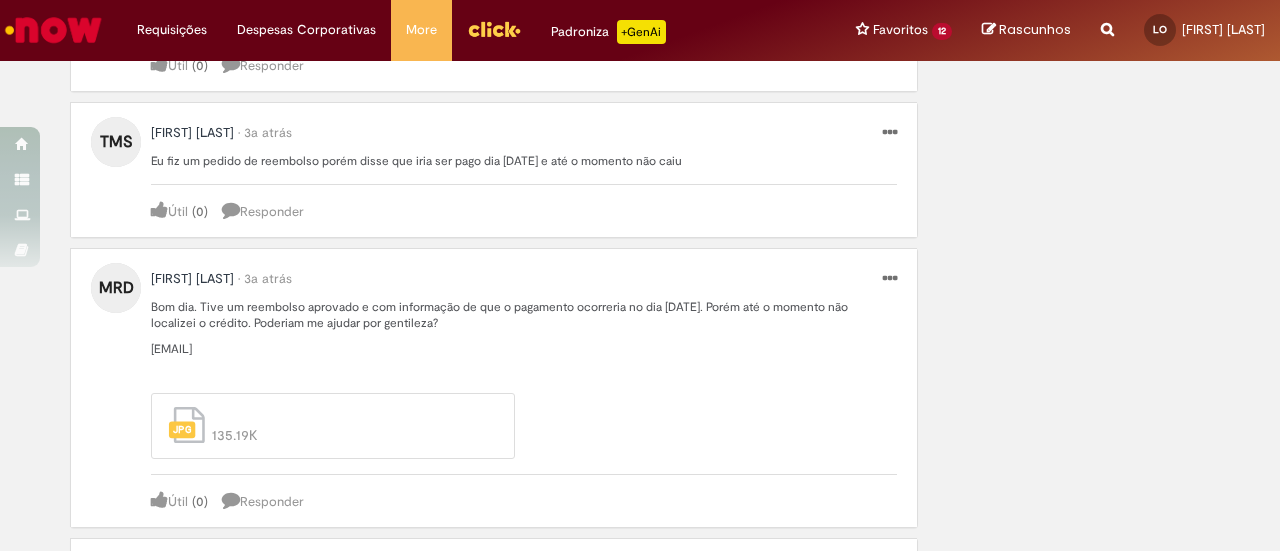 scroll, scrollTop: 1400, scrollLeft: 0, axis: vertical 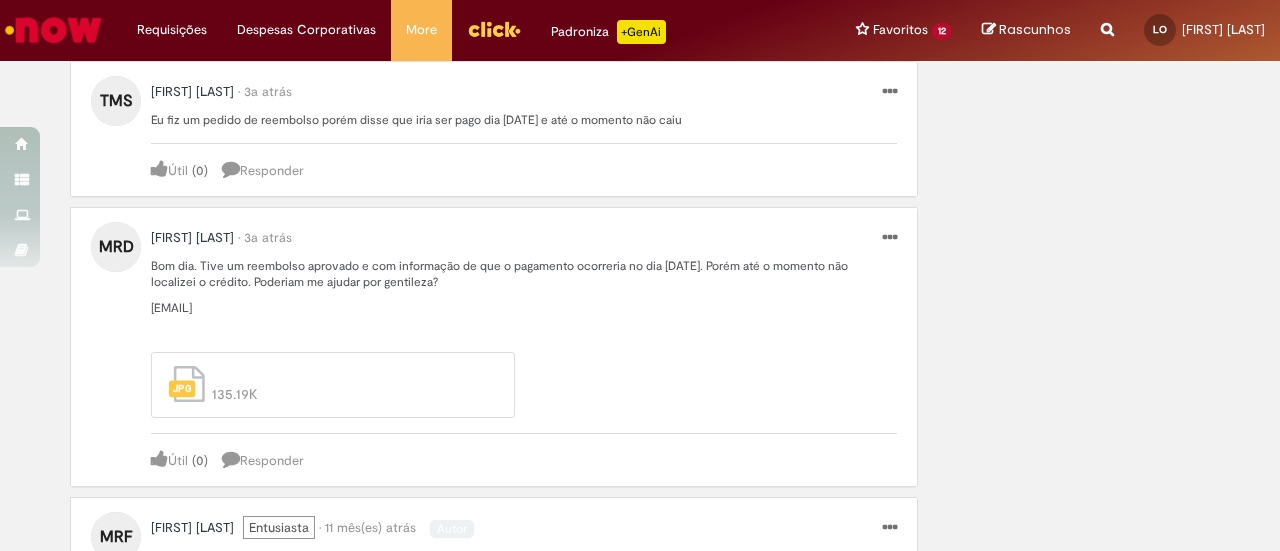 click 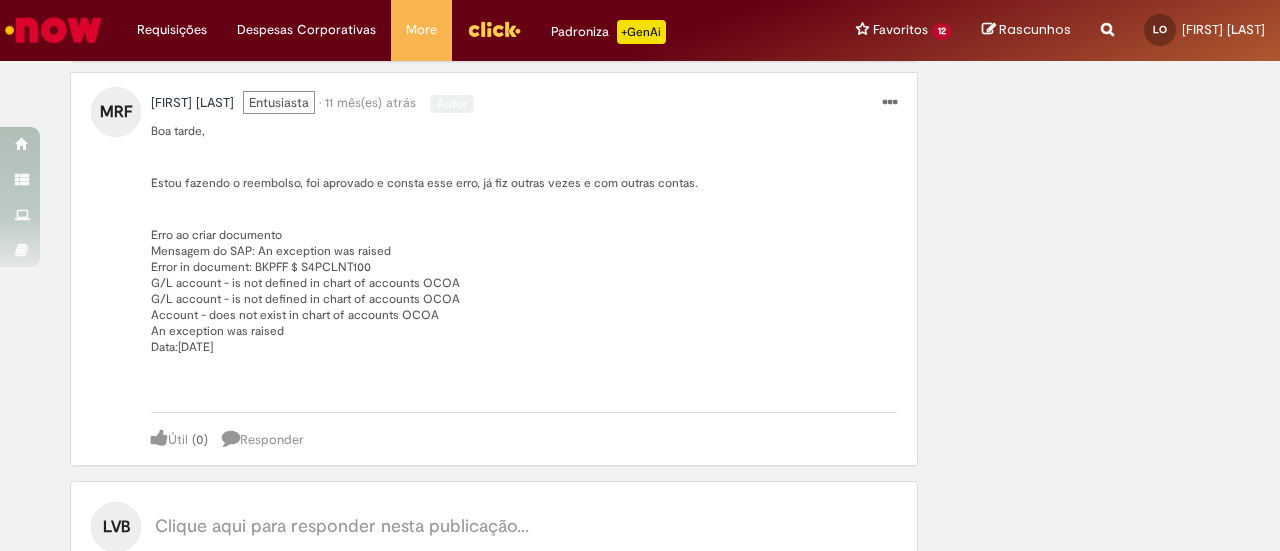 scroll, scrollTop: 1831, scrollLeft: 0, axis: vertical 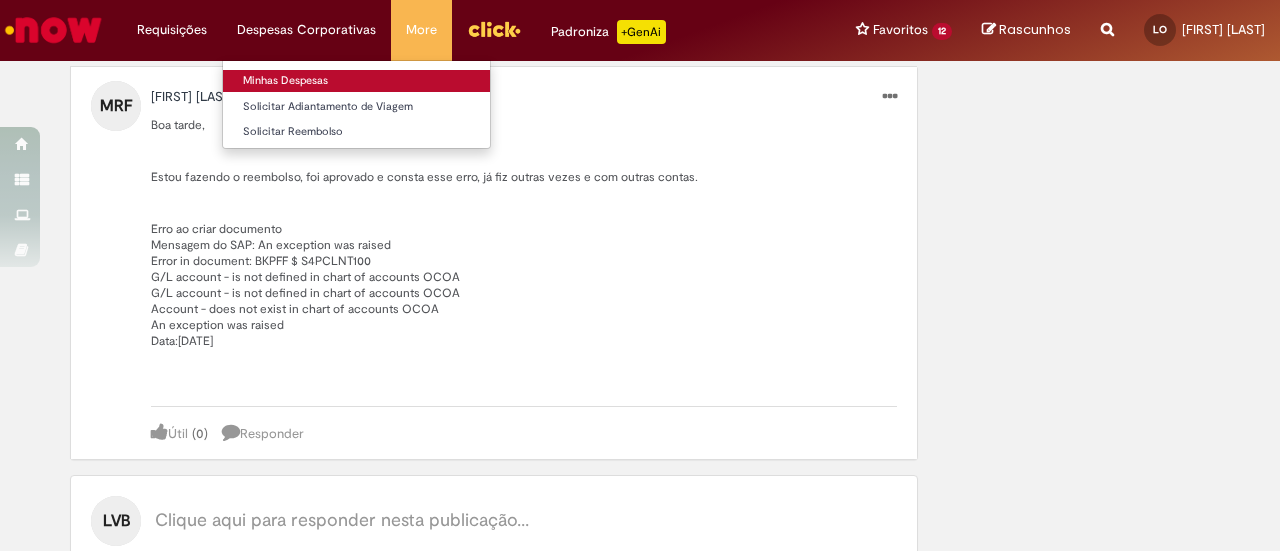 click on "Minhas Despesas" at bounding box center [356, 81] 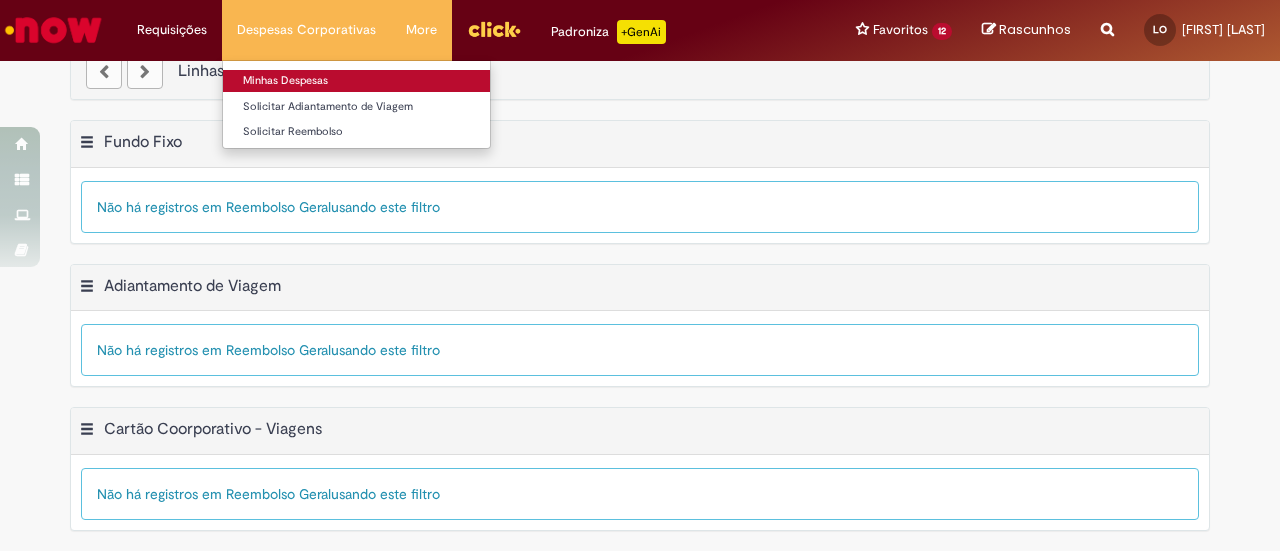 scroll, scrollTop: 0, scrollLeft: 0, axis: both 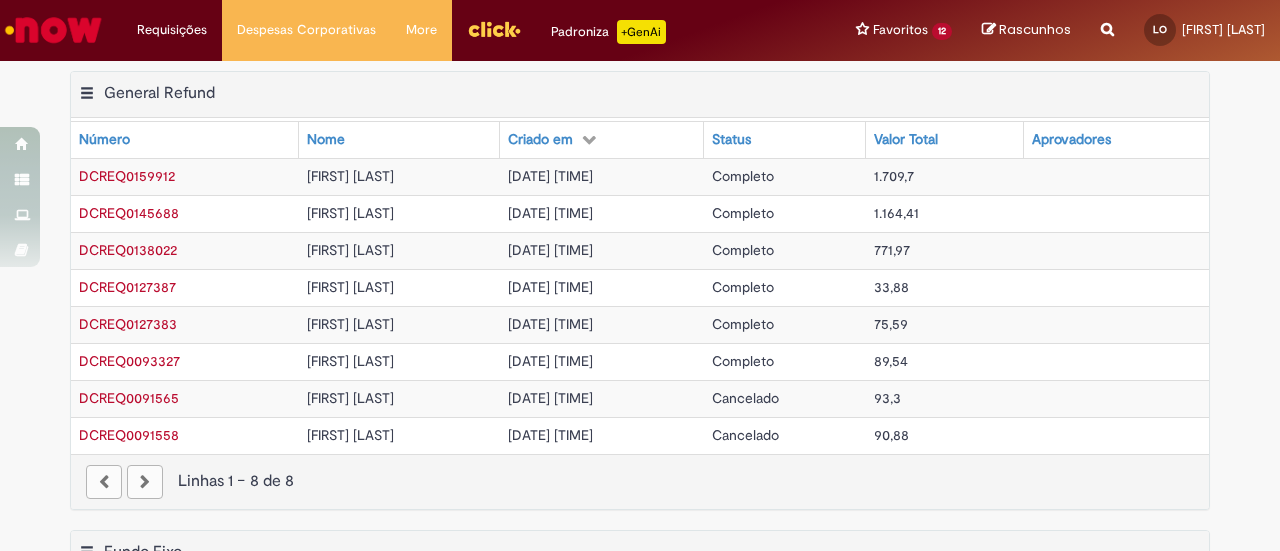 click on "[DATE] [TIME]" at bounding box center [550, 176] 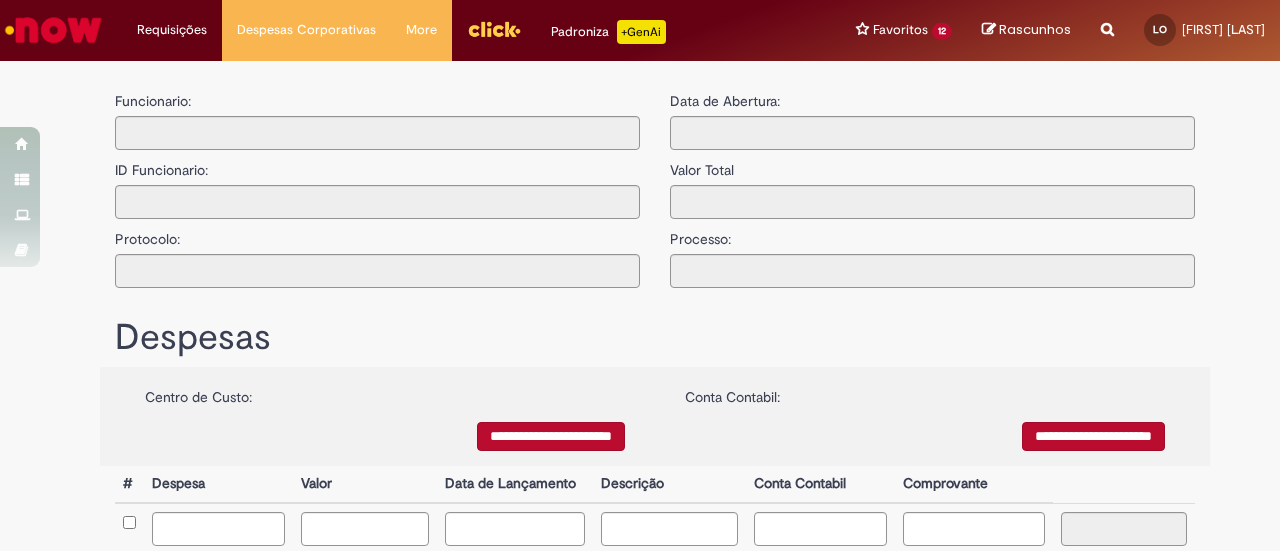 type on "**********" 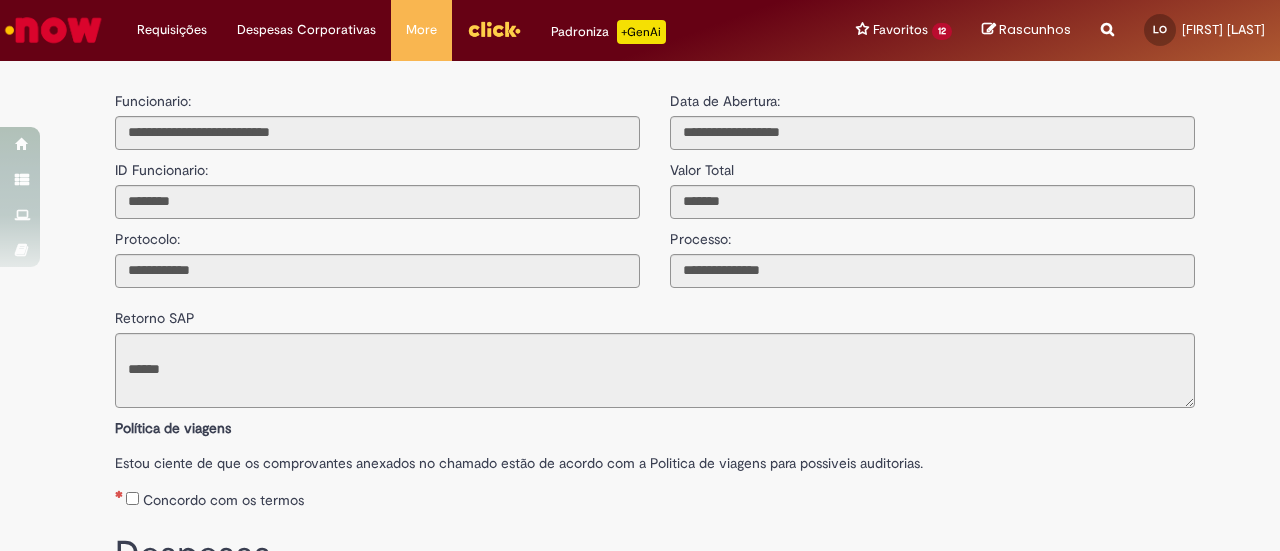 scroll, scrollTop: 0, scrollLeft: 0, axis: both 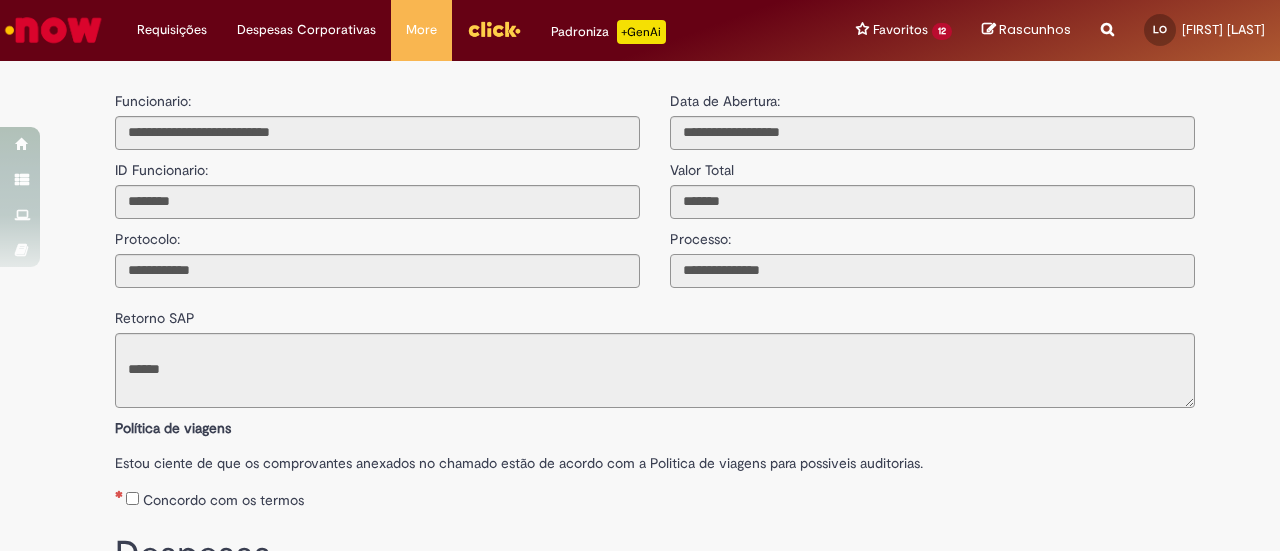 drag, startPoint x: 824, startPoint y: 277, endPoint x: 689, endPoint y: 276, distance: 135.00371 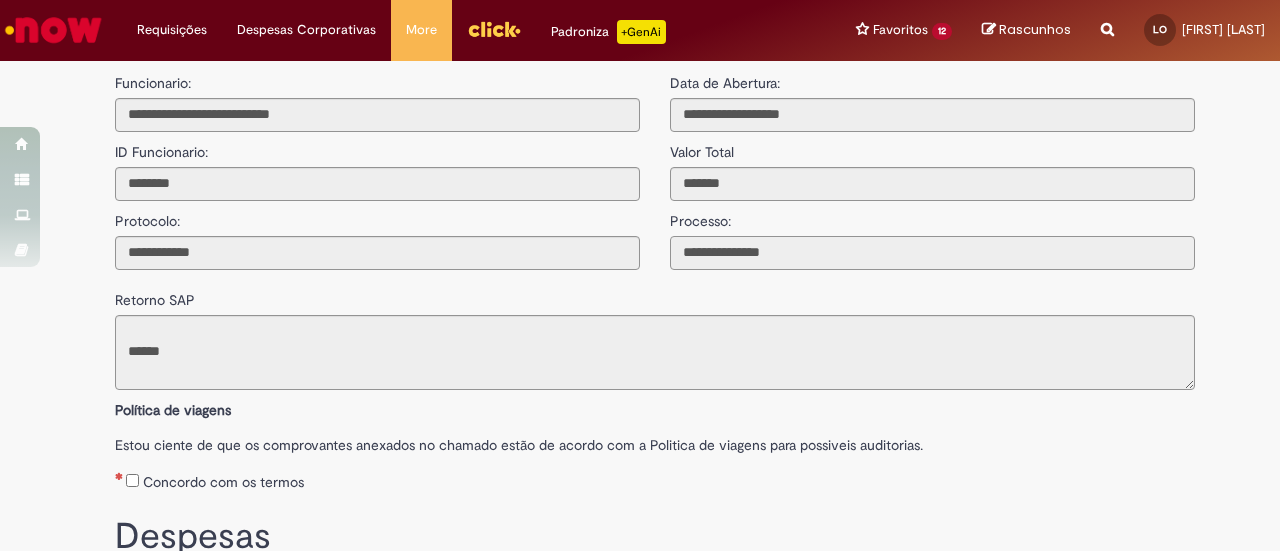 scroll, scrollTop: 0, scrollLeft: 0, axis: both 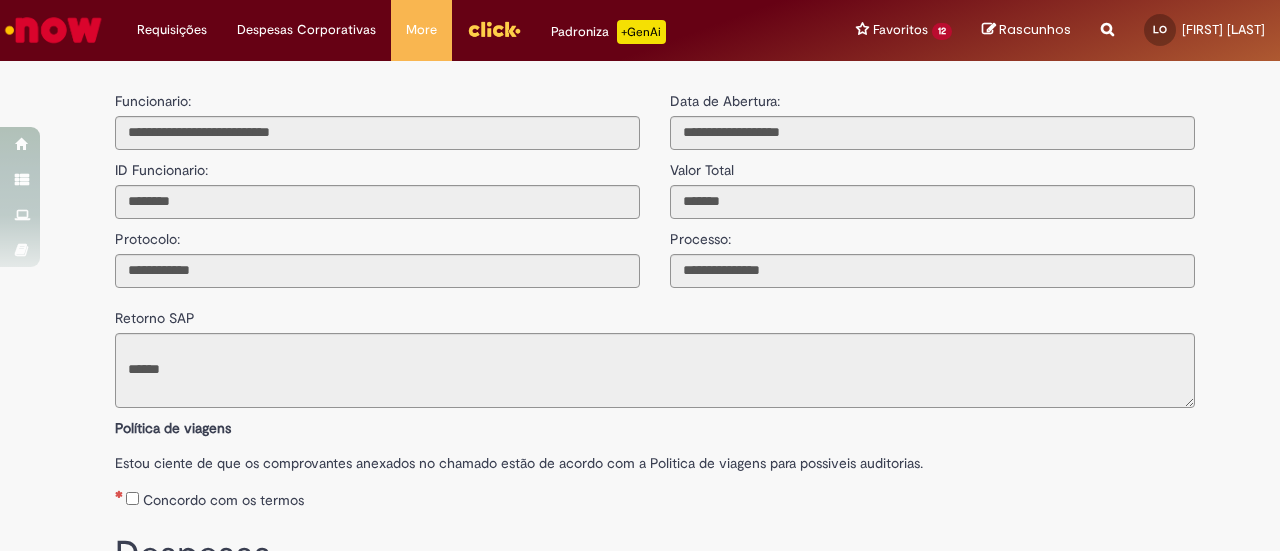 click at bounding box center (53, 30) 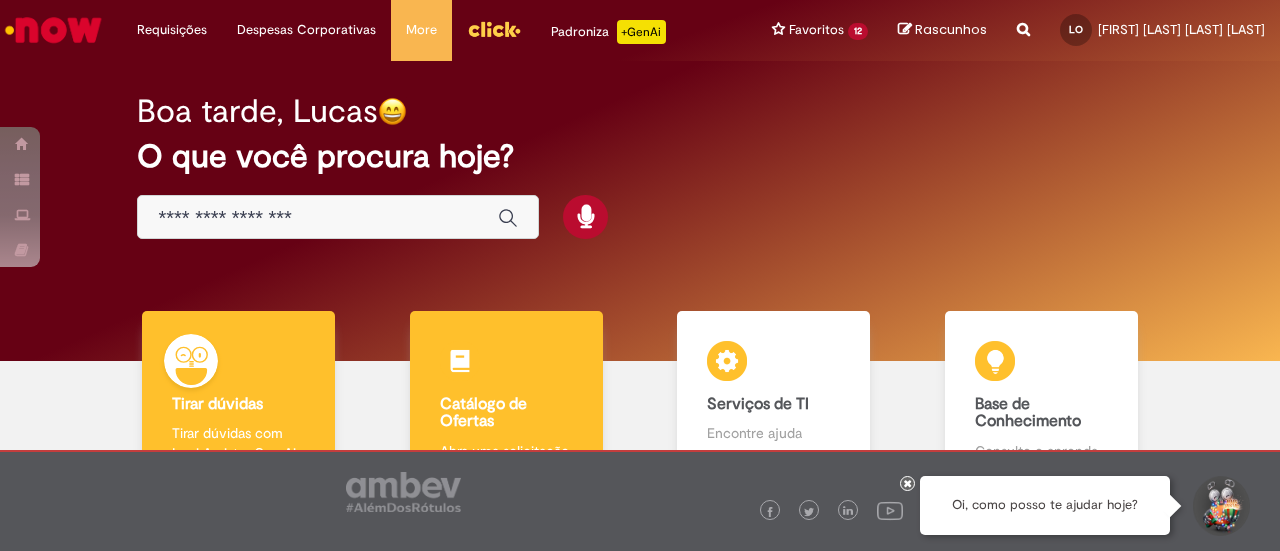 scroll, scrollTop: 0, scrollLeft: 0, axis: both 